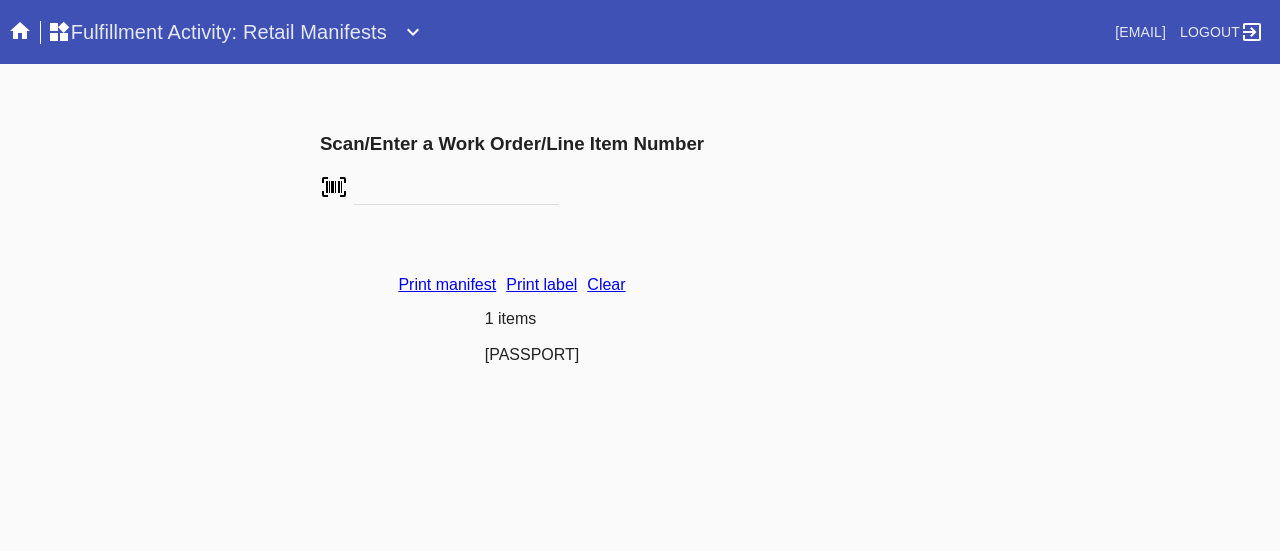 scroll, scrollTop: 0, scrollLeft: 0, axis: both 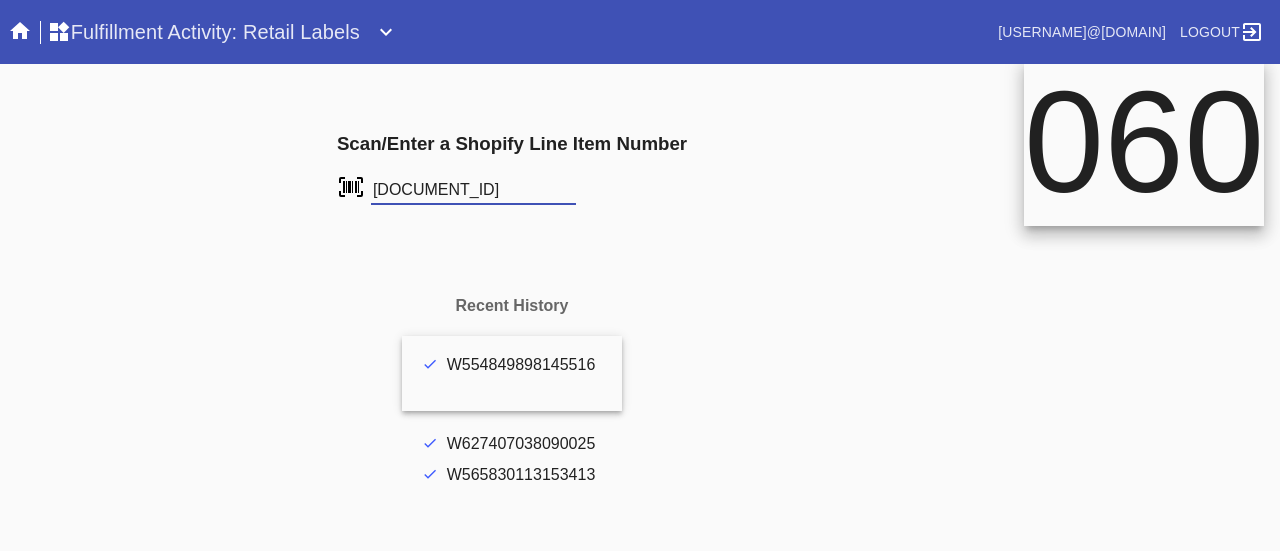 type on "FS-133171846" 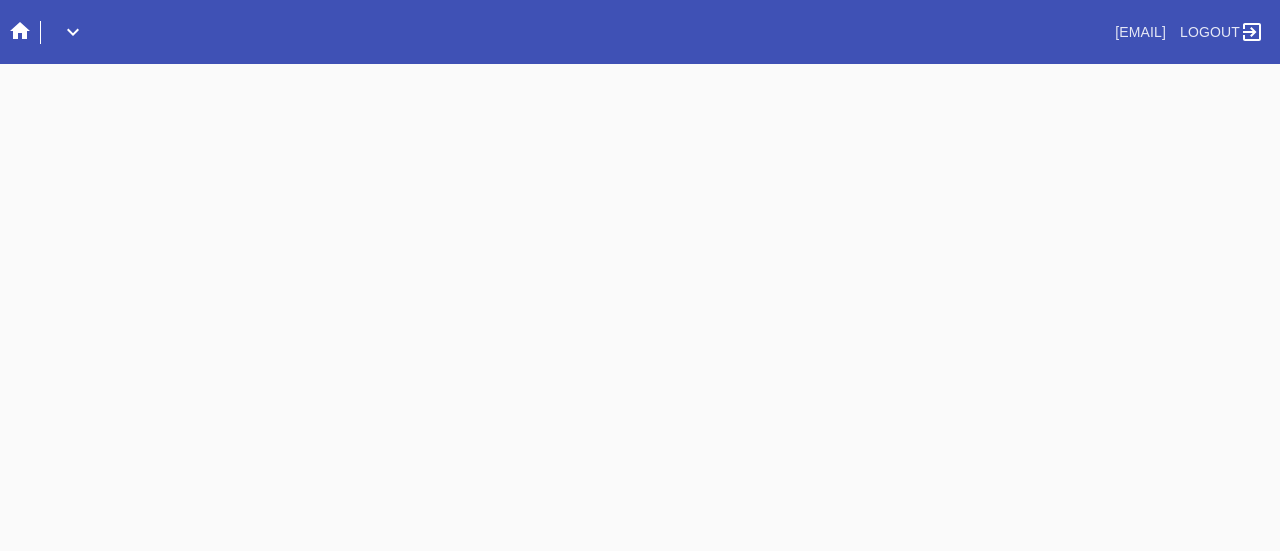scroll, scrollTop: 0, scrollLeft: 0, axis: both 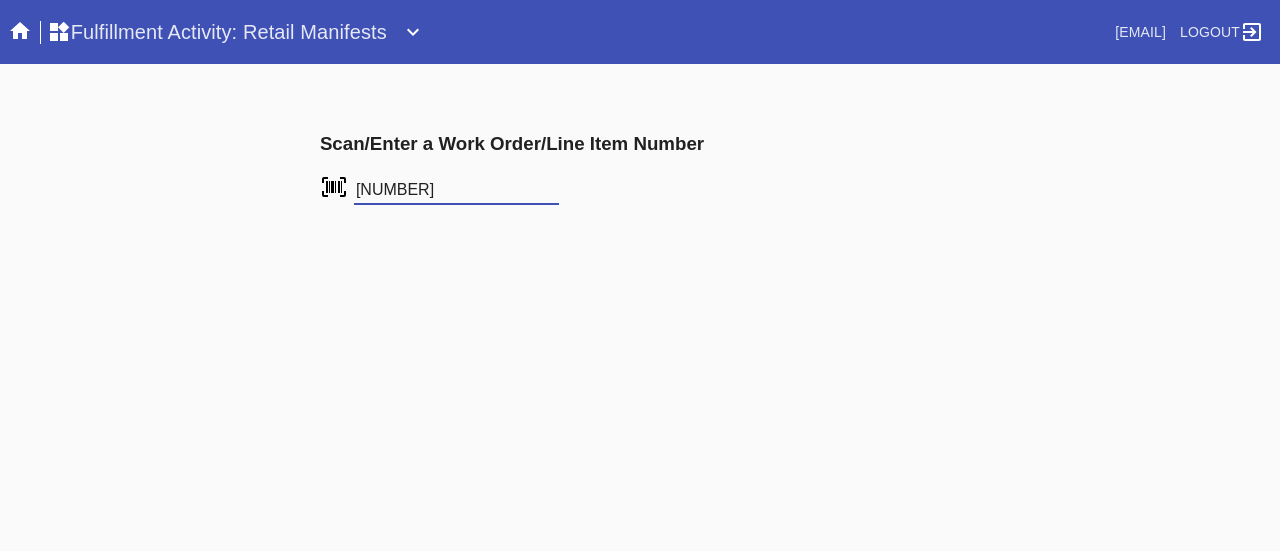 type on "W554849898145516" 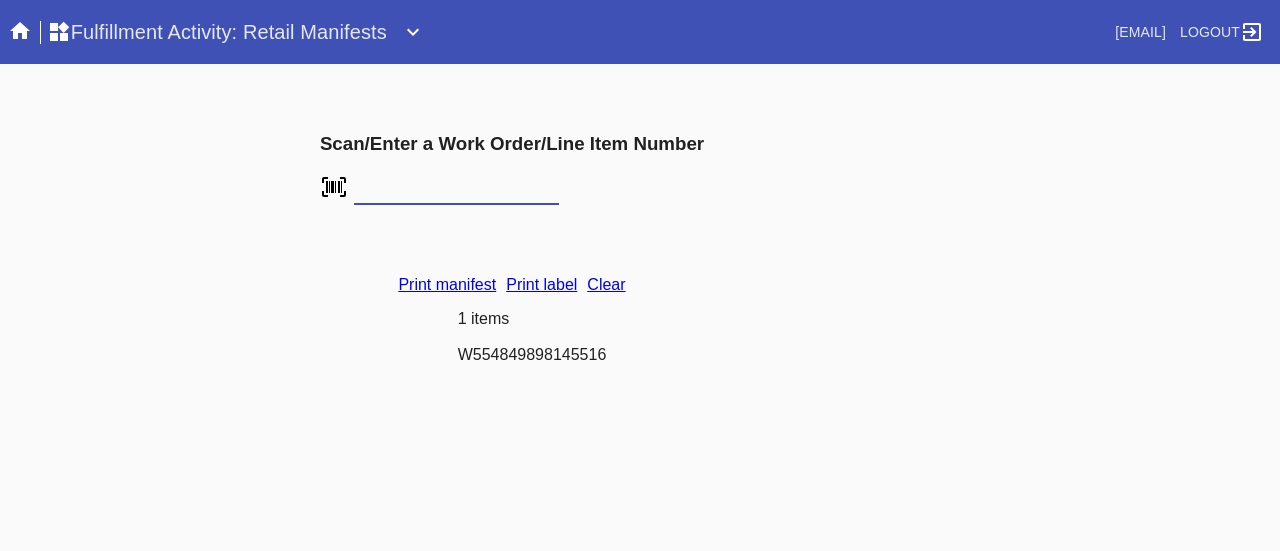scroll, scrollTop: 0, scrollLeft: 0, axis: both 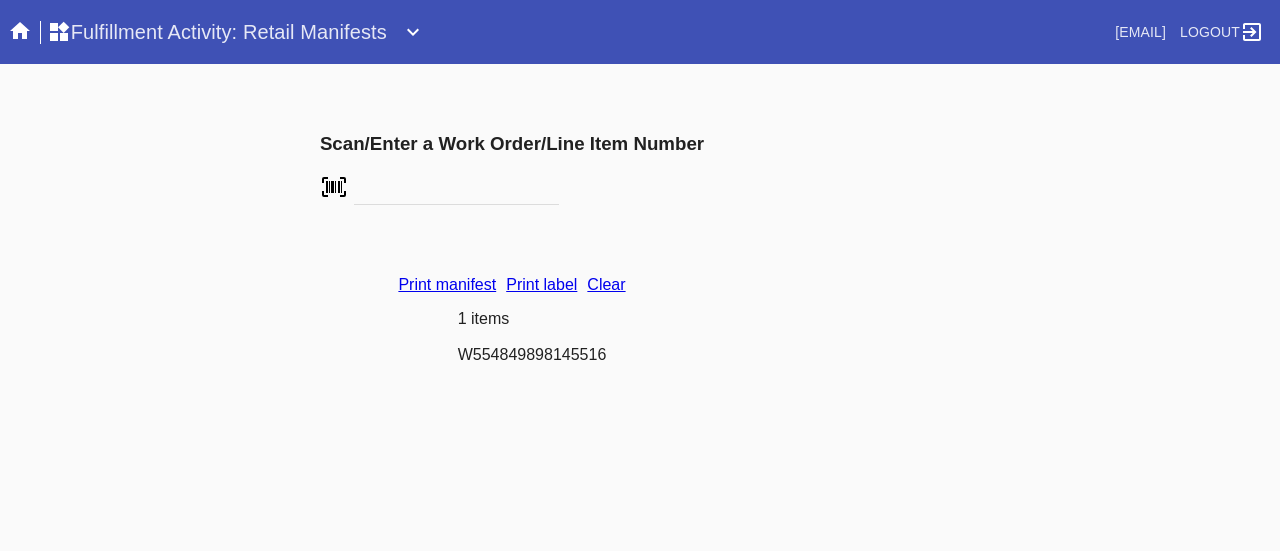 click on "Print label" at bounding box center (541, 284) 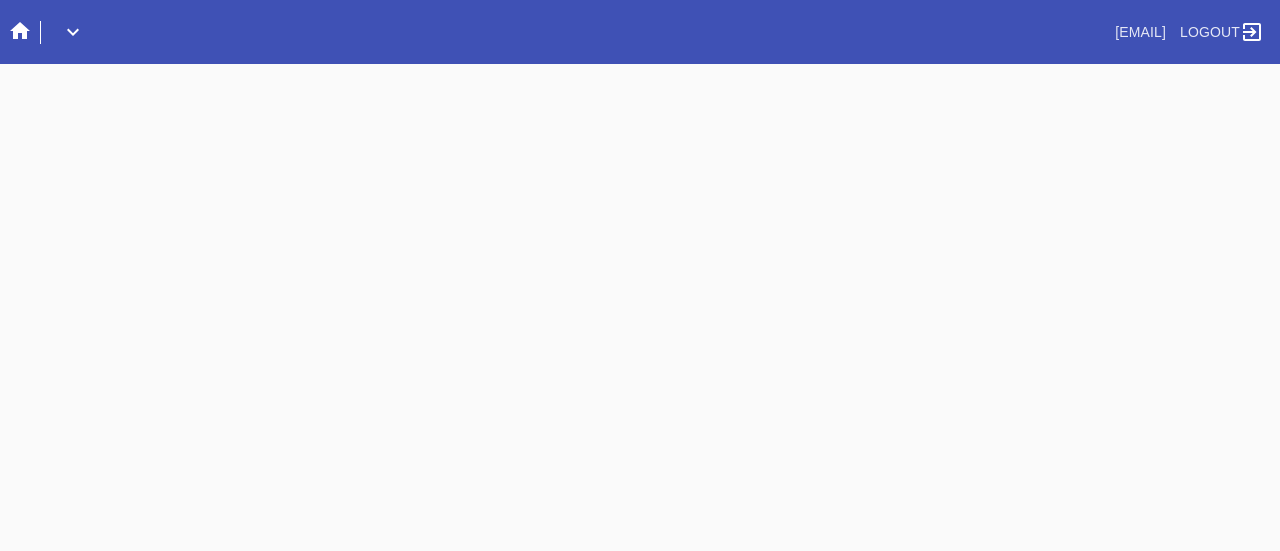 scroll, scrollTop: 0, scrollLeft: 0, axis: both 